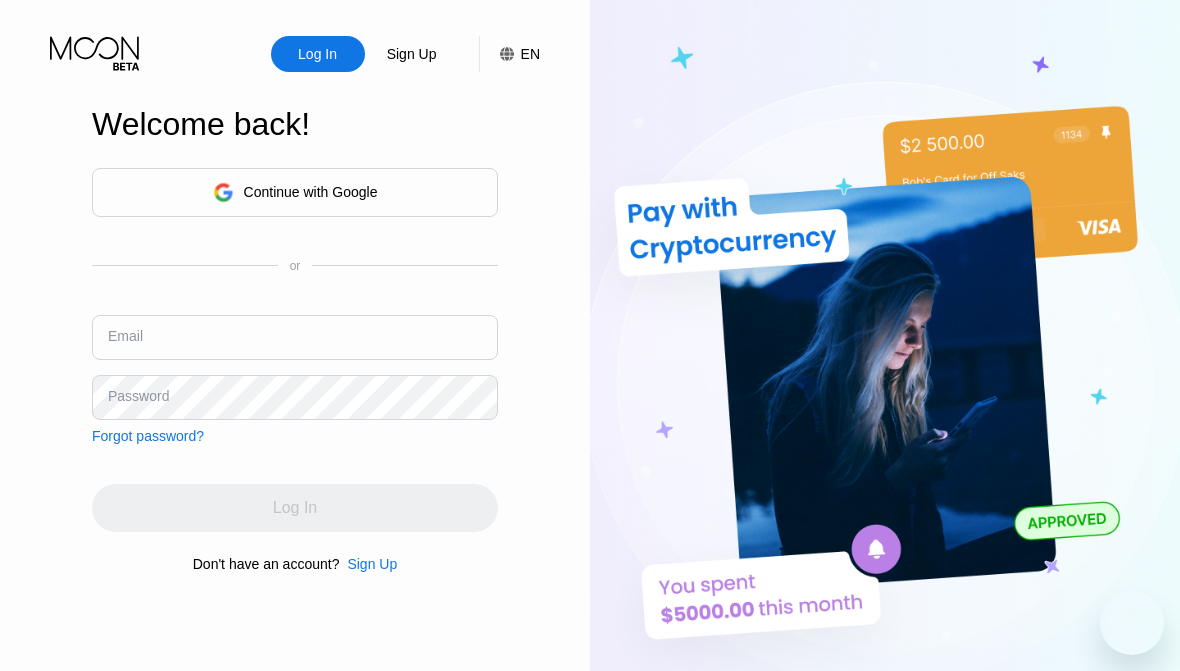 scroll, scrollTop: 0, scrollLeft: 0, axis: both 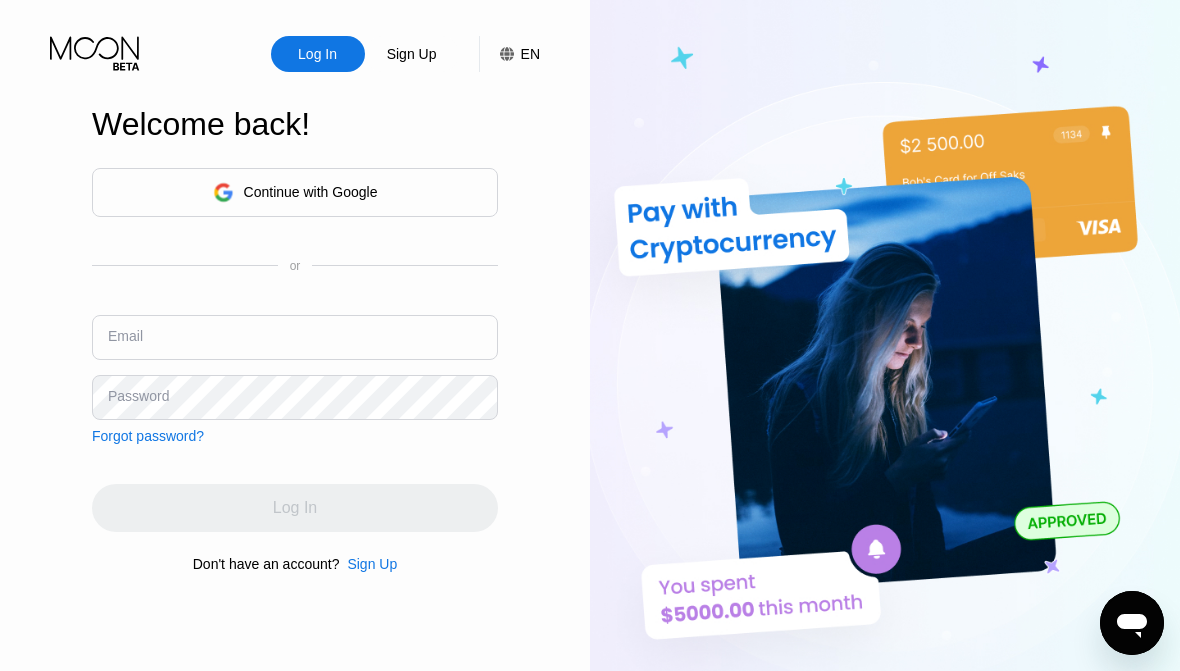 click on "Log In" at bounding box center [317, 54] 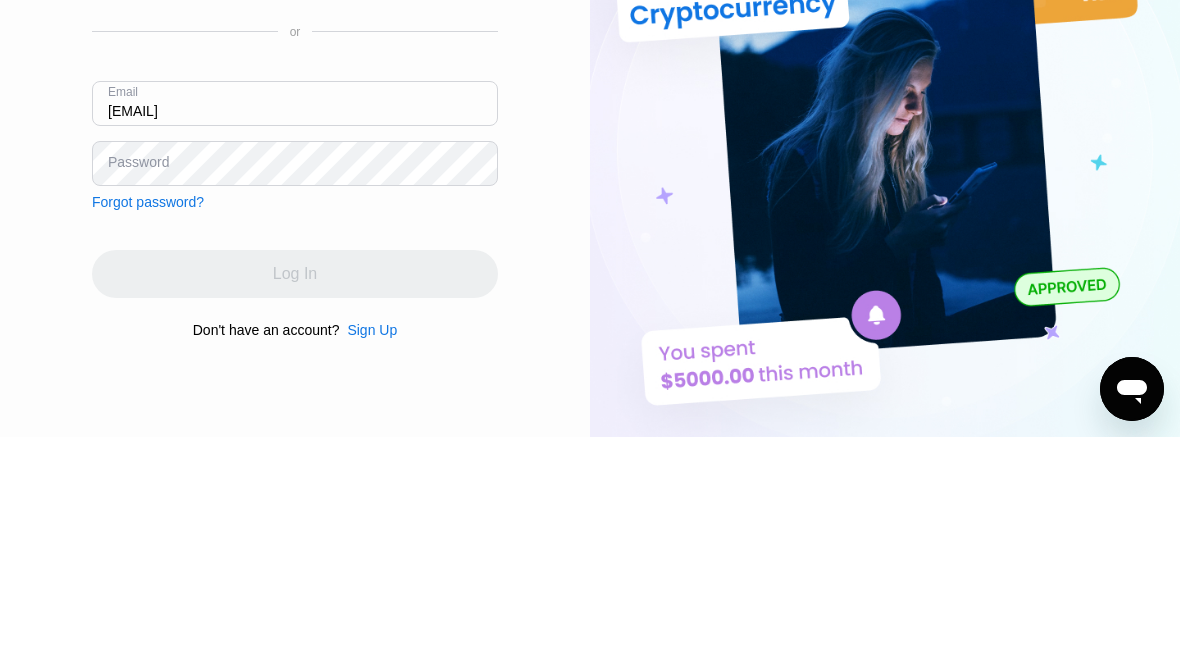 type on "[EMAIL]" 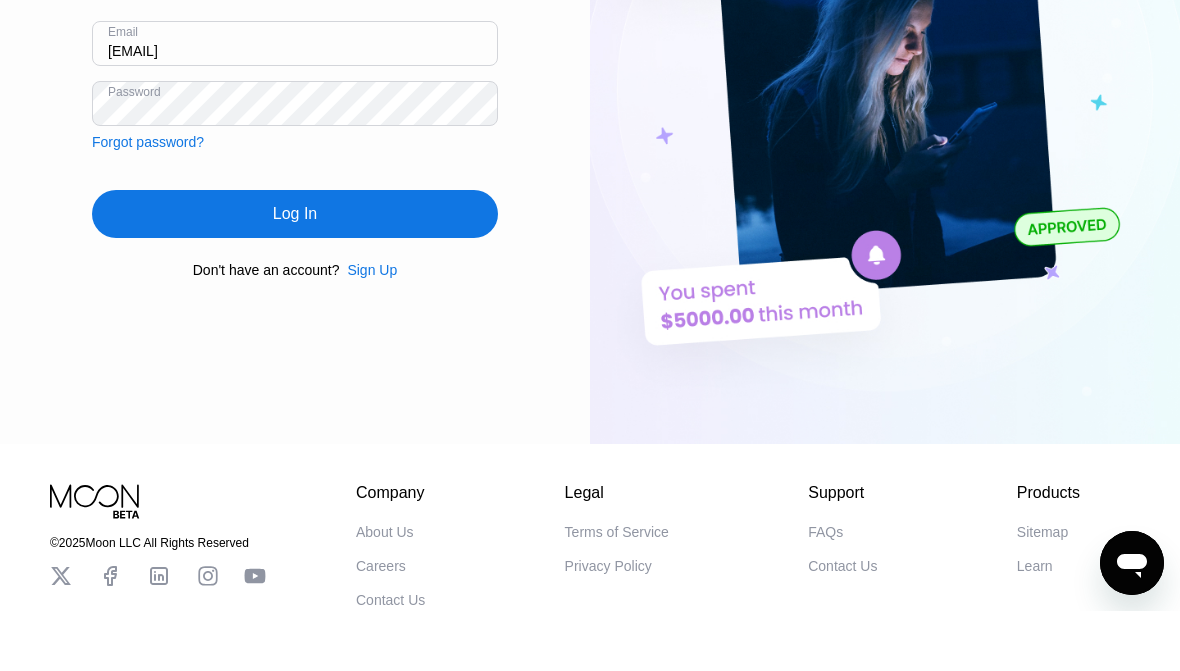 click on "Log In" at bounding box center [295, 274] 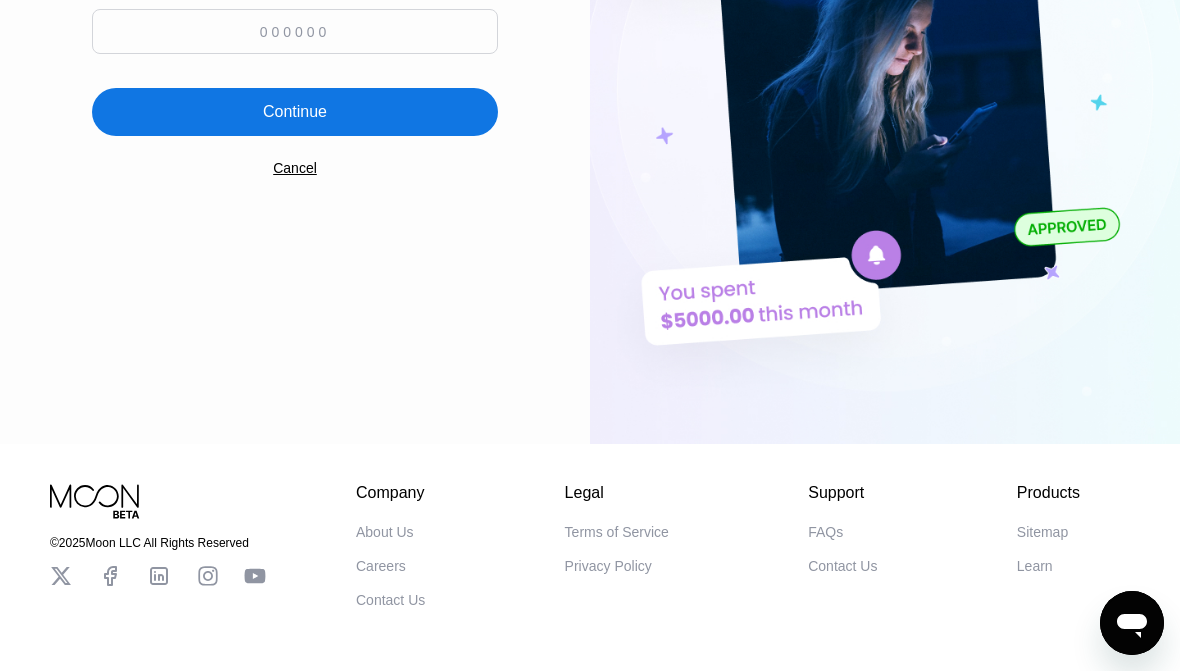 click at bounding box center (295, 31) 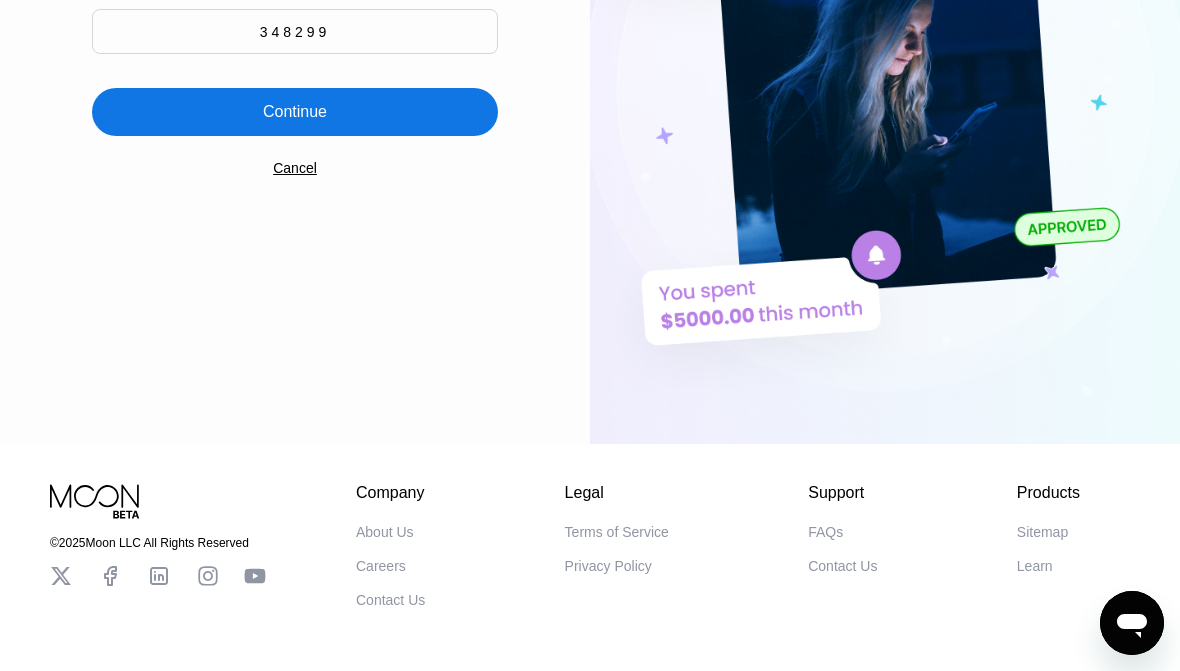 type on "348299" 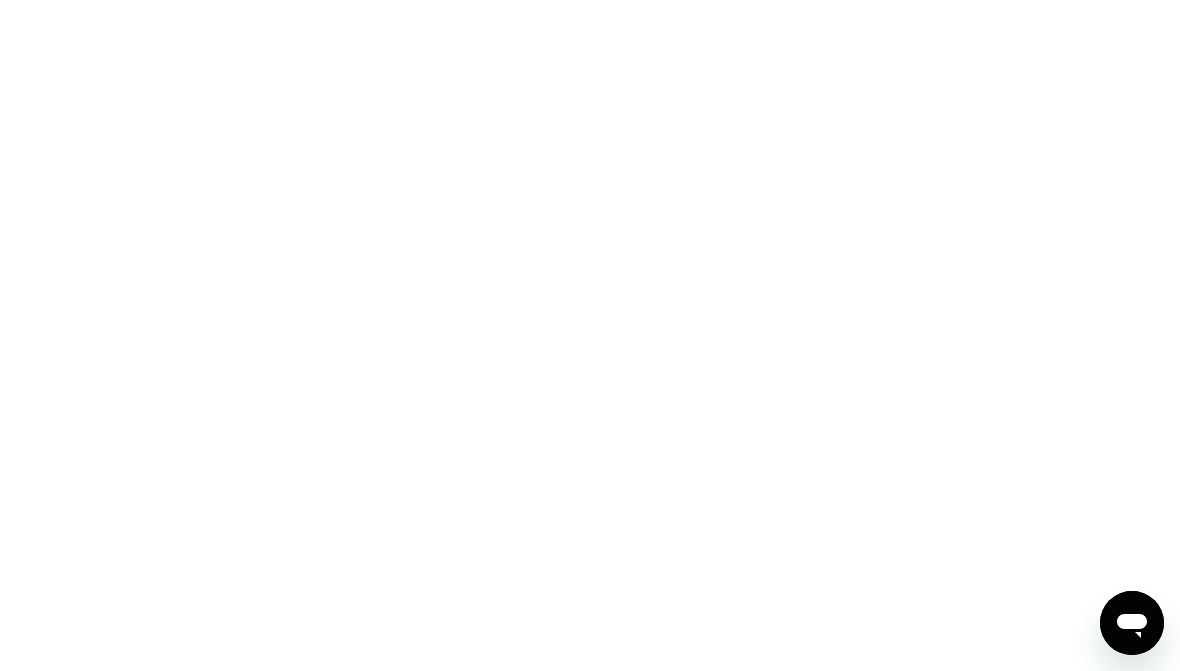 scroll, scrollTop: 0, scrollLeft: 0, axis: both 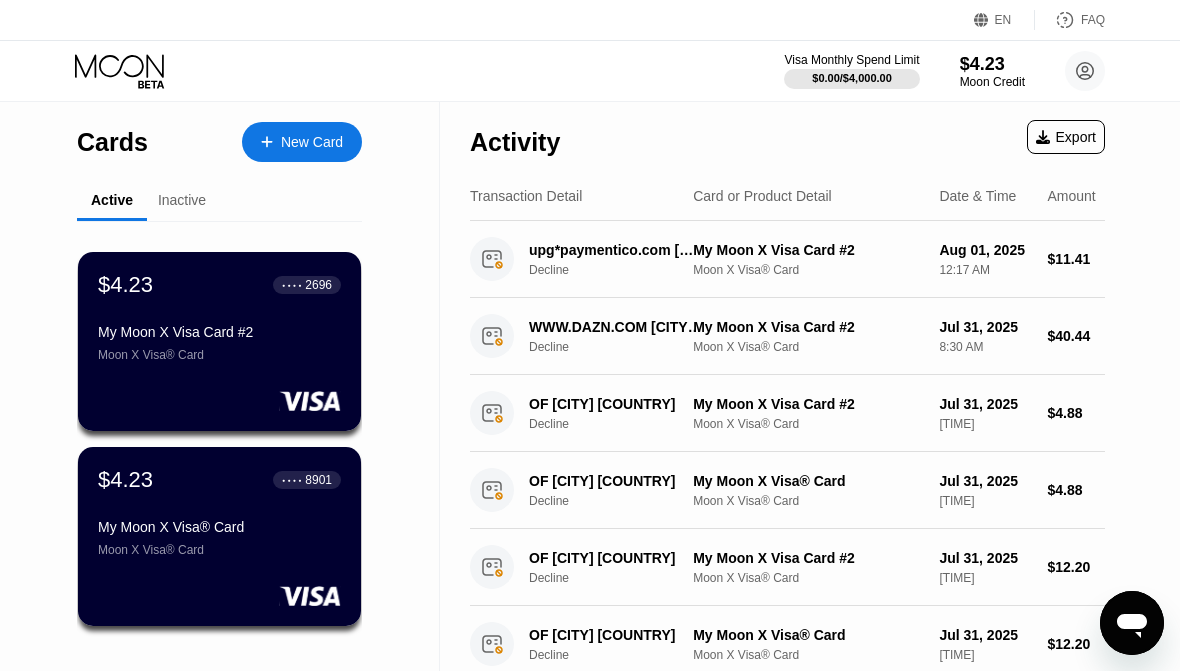 click on "Moon Credit" at bounding box center (992, 82) 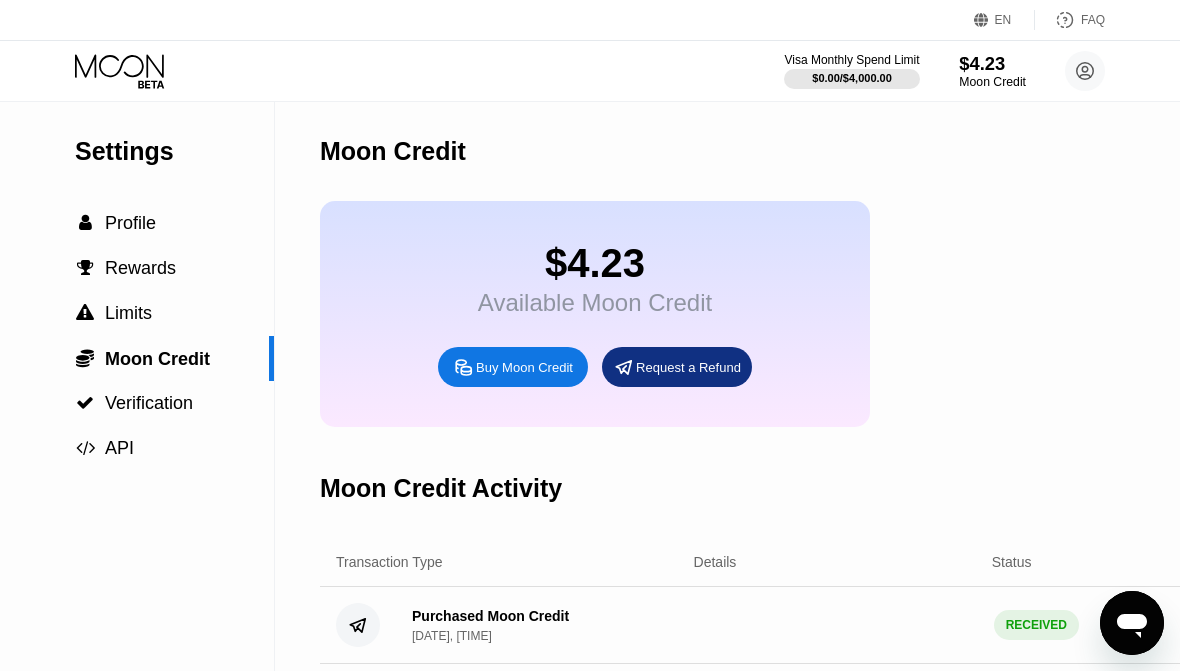 click 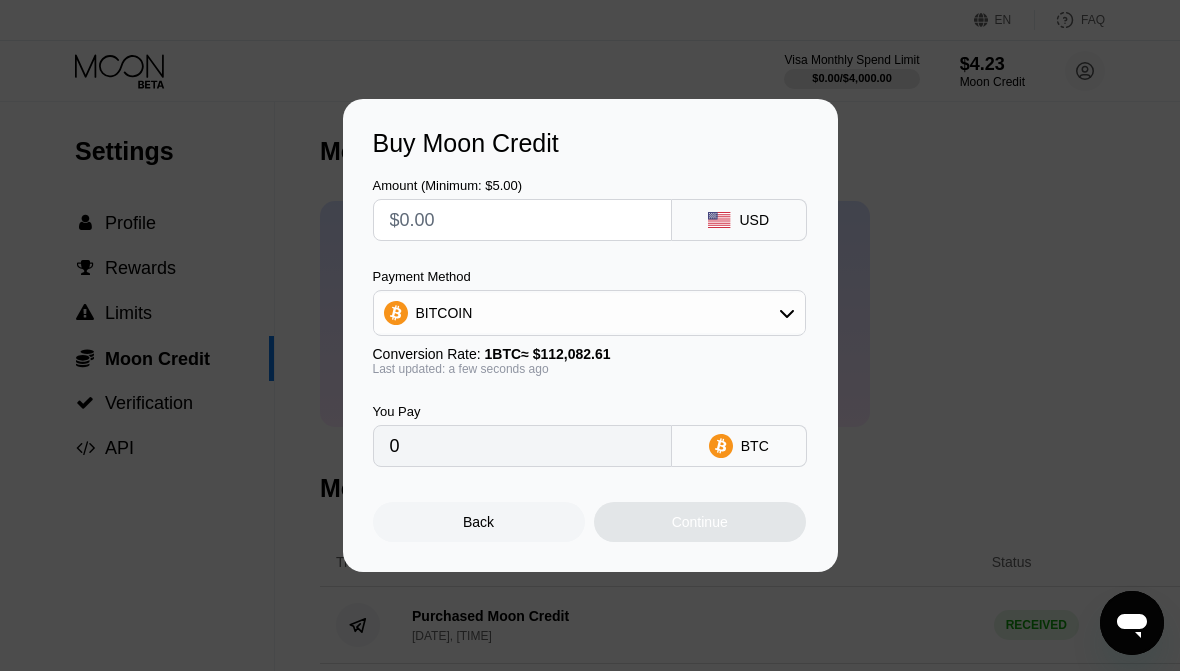 click at bounding box center [522, 220] 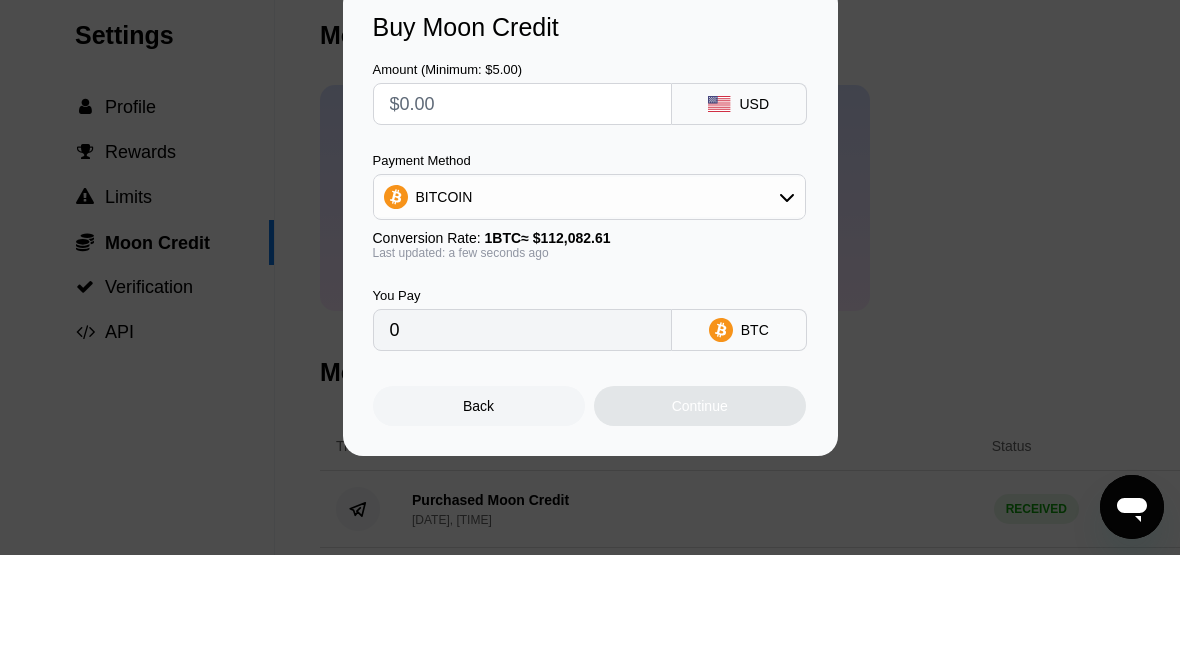 type on "$2" 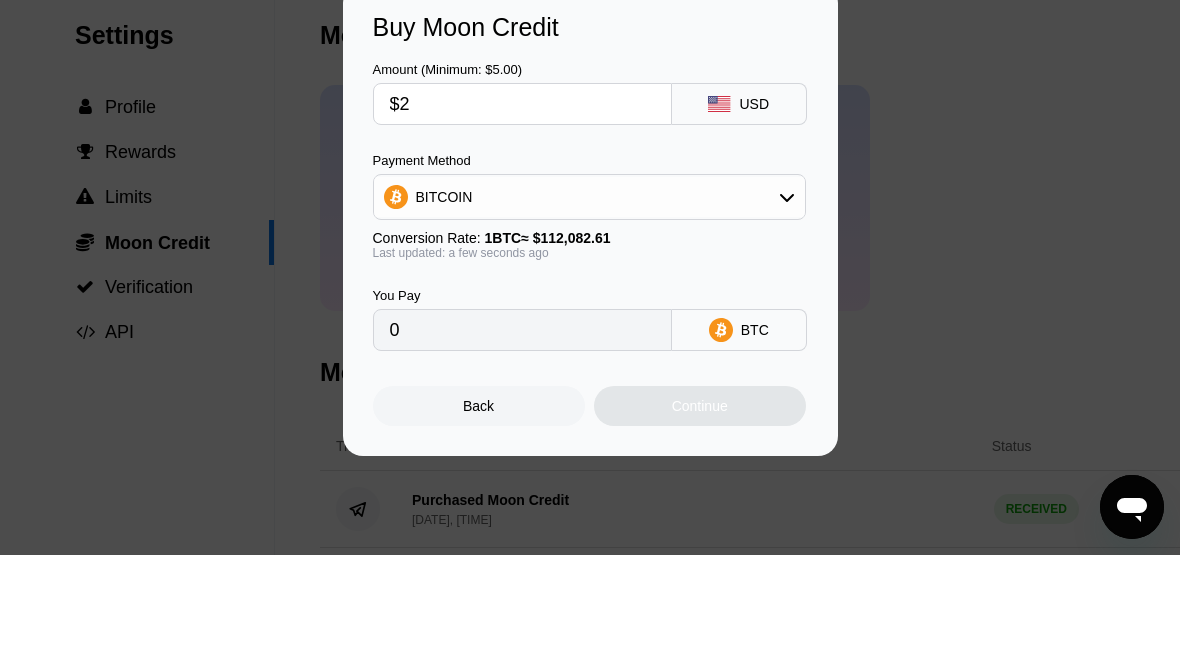 type on "0.00001785" 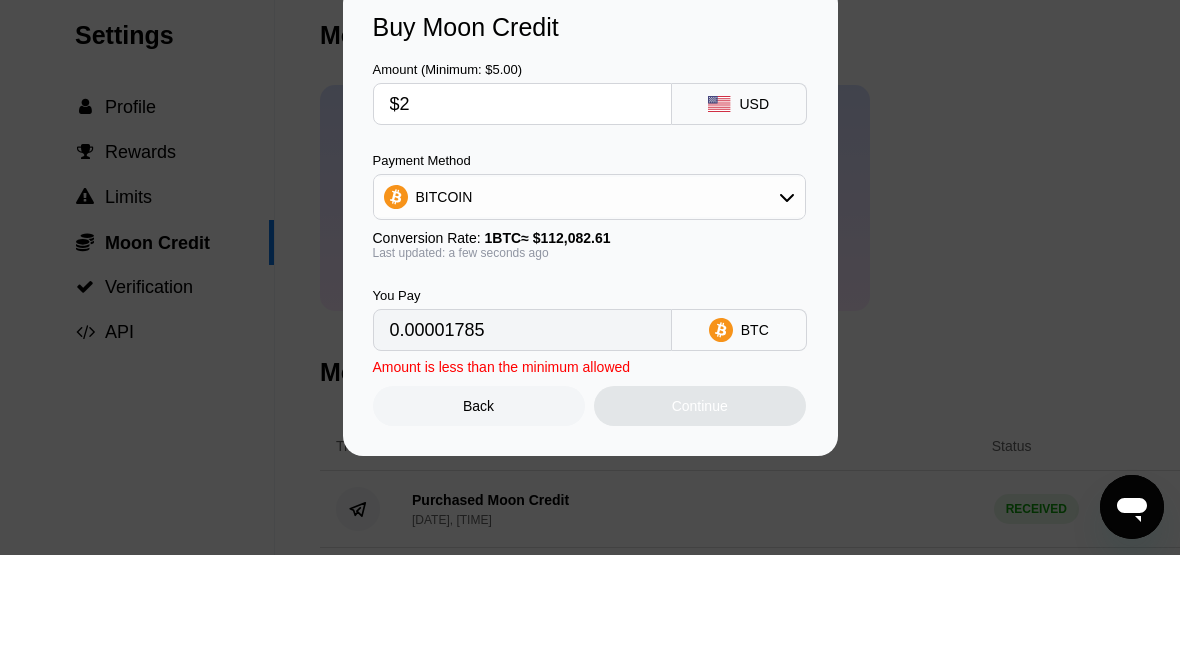 type on "$27" 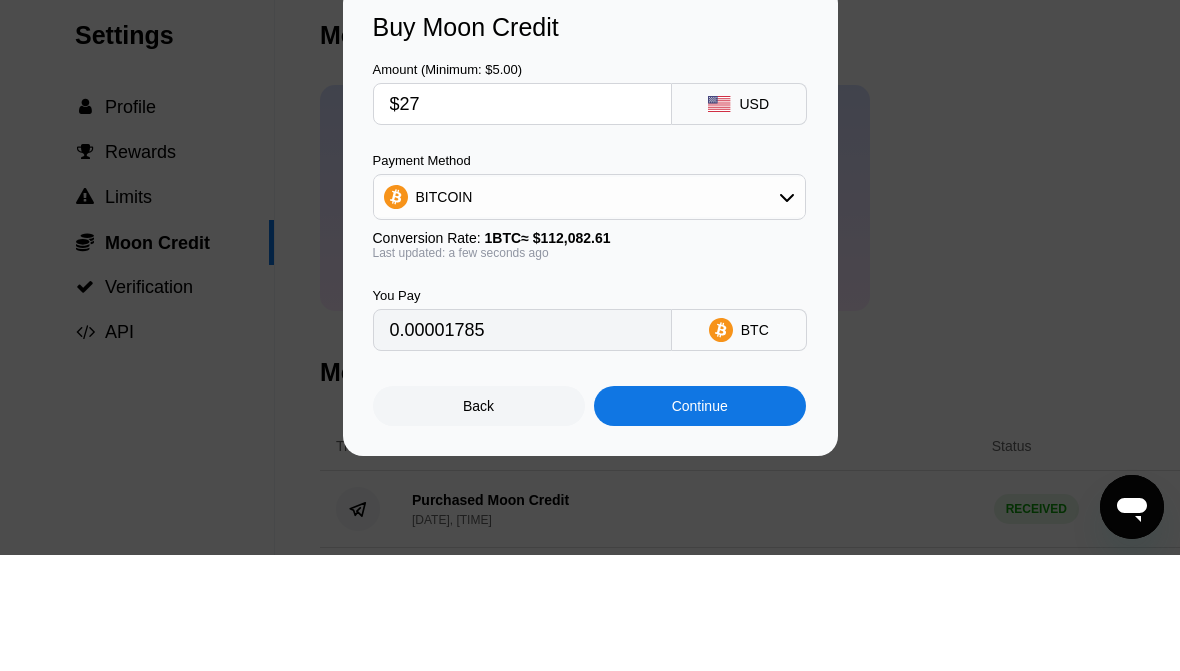 type on "0.00024090" 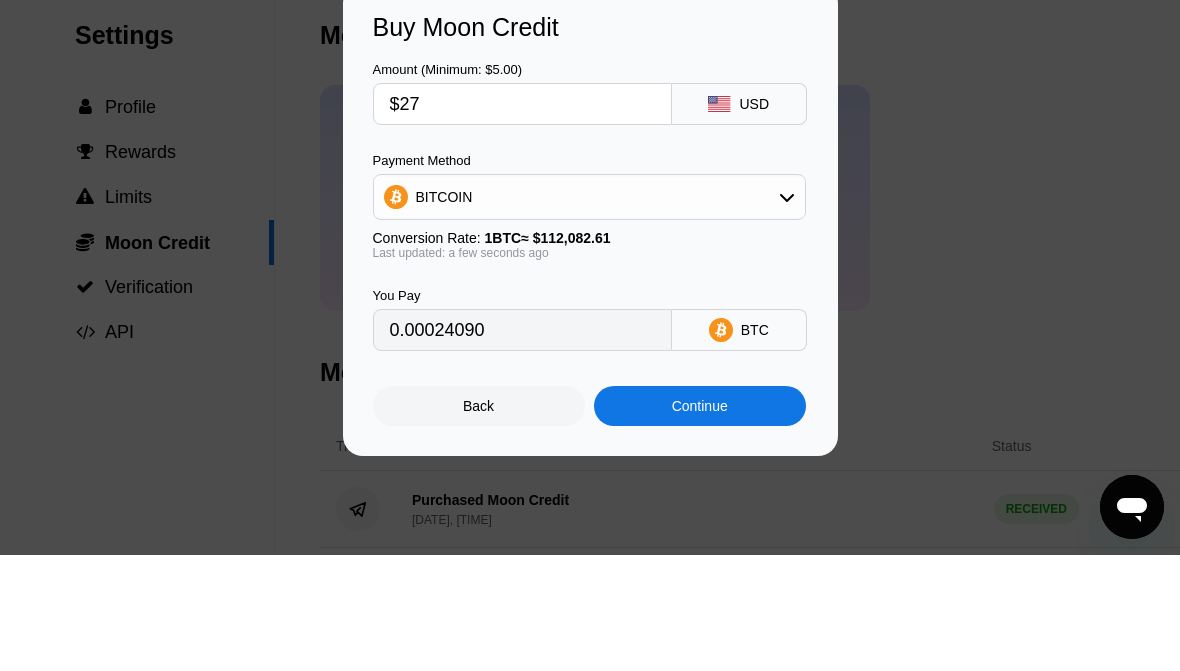 type on "$274" 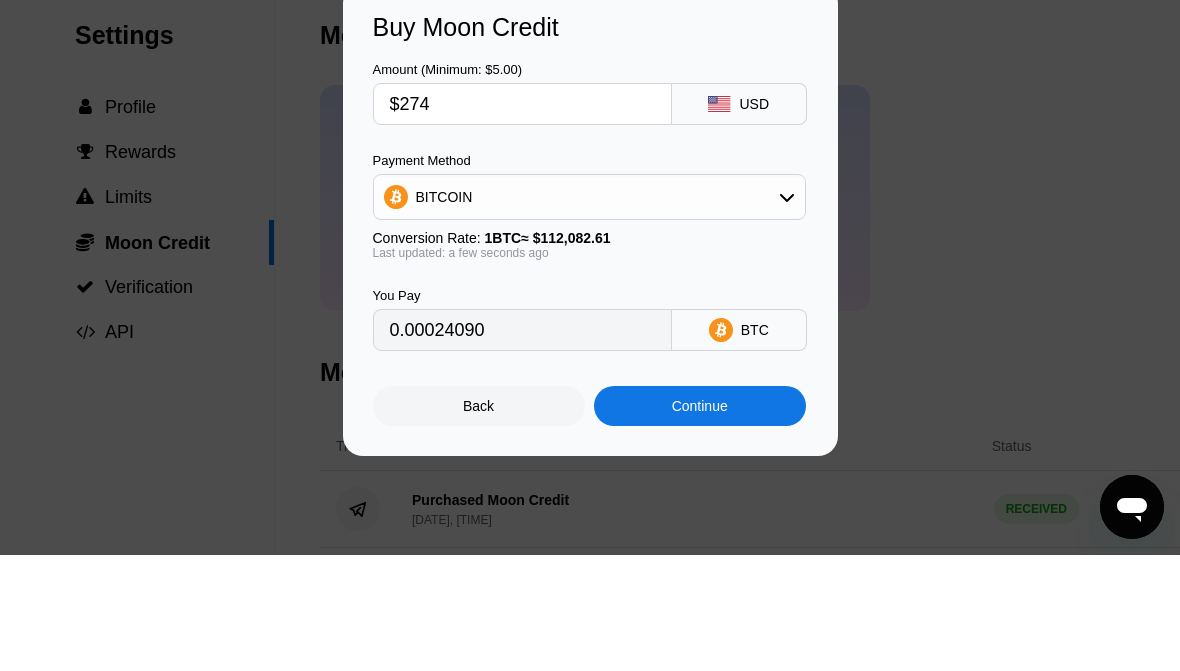 type on "0.00244463" 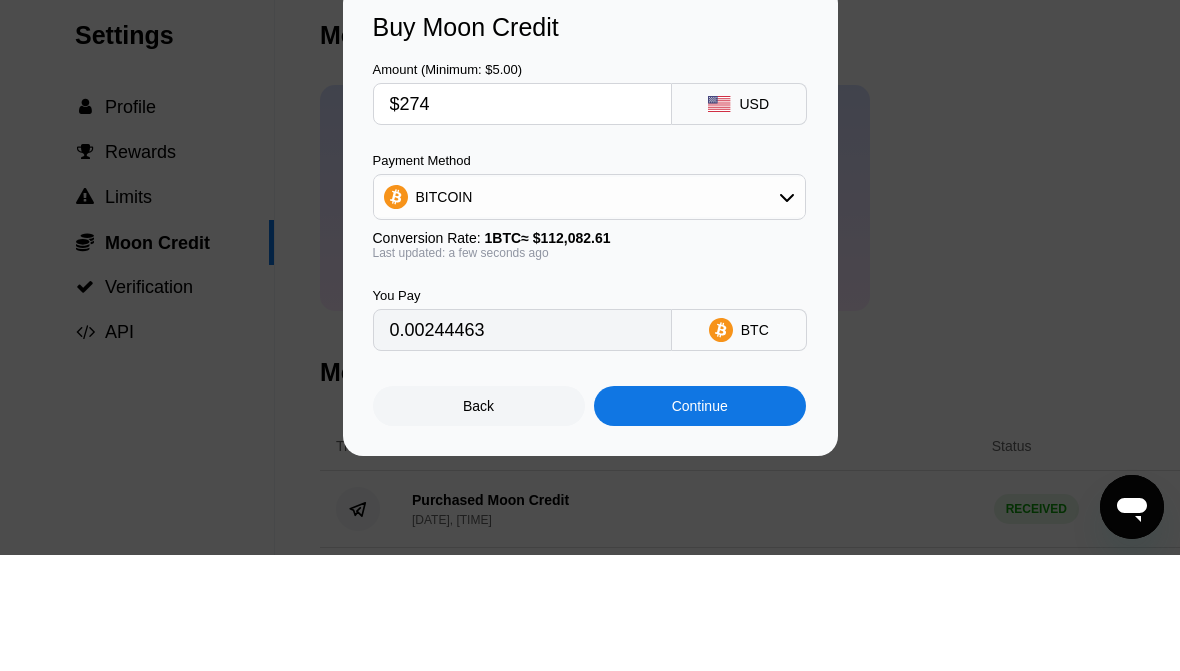 scroll, scrollTop: 116, scrollLeft: 0, axis: vertical 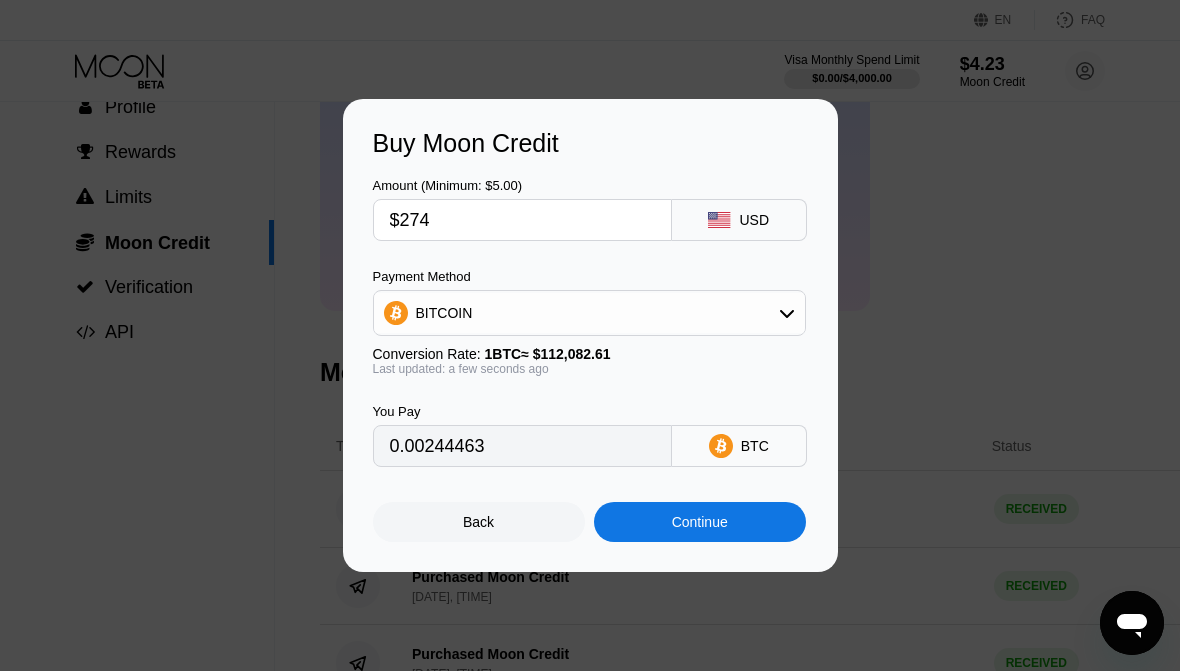 click on "Continue" at bounding box center (700, 522) 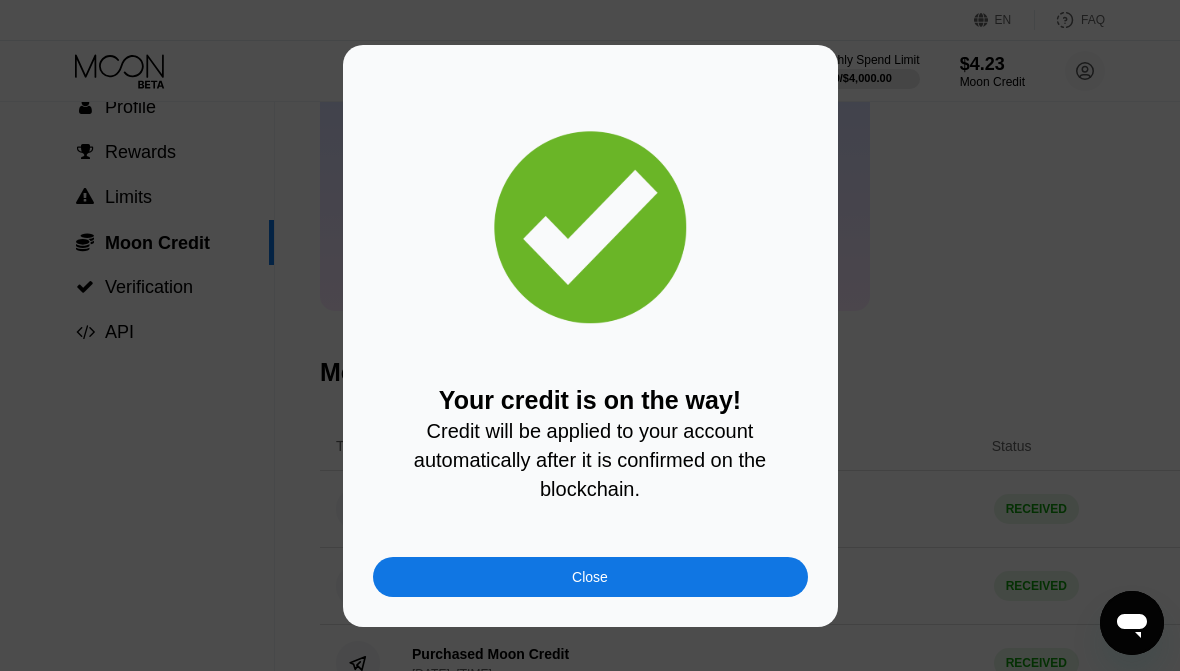 click on "Close" at bounding box center [590, 577] 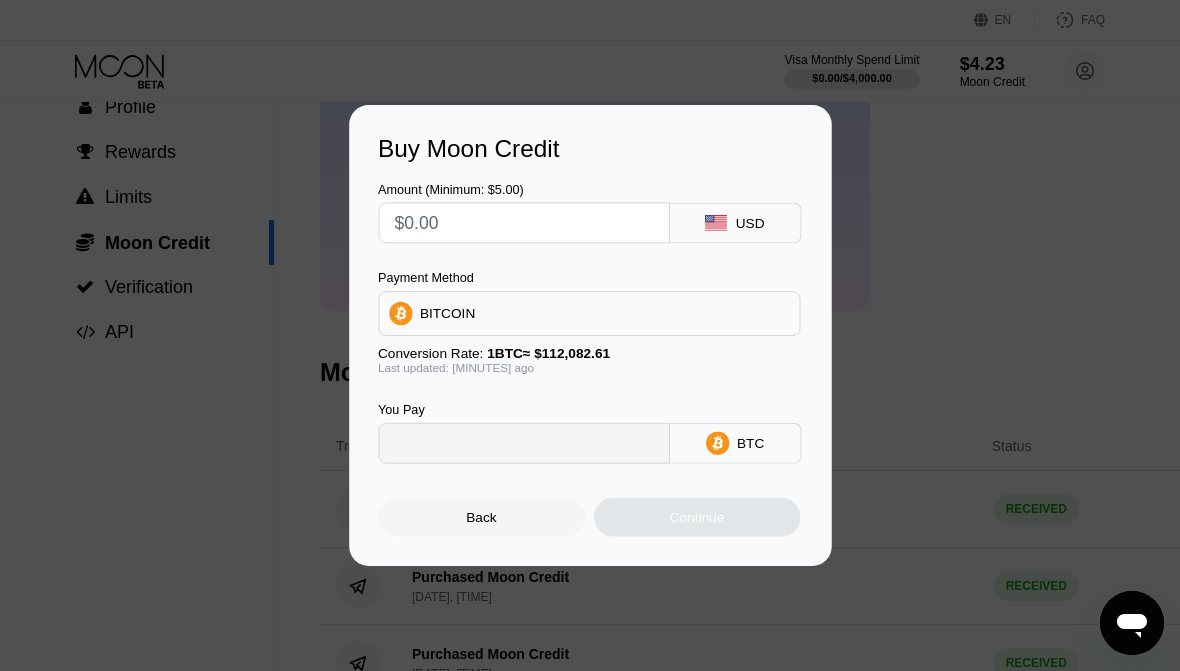 type on "0" 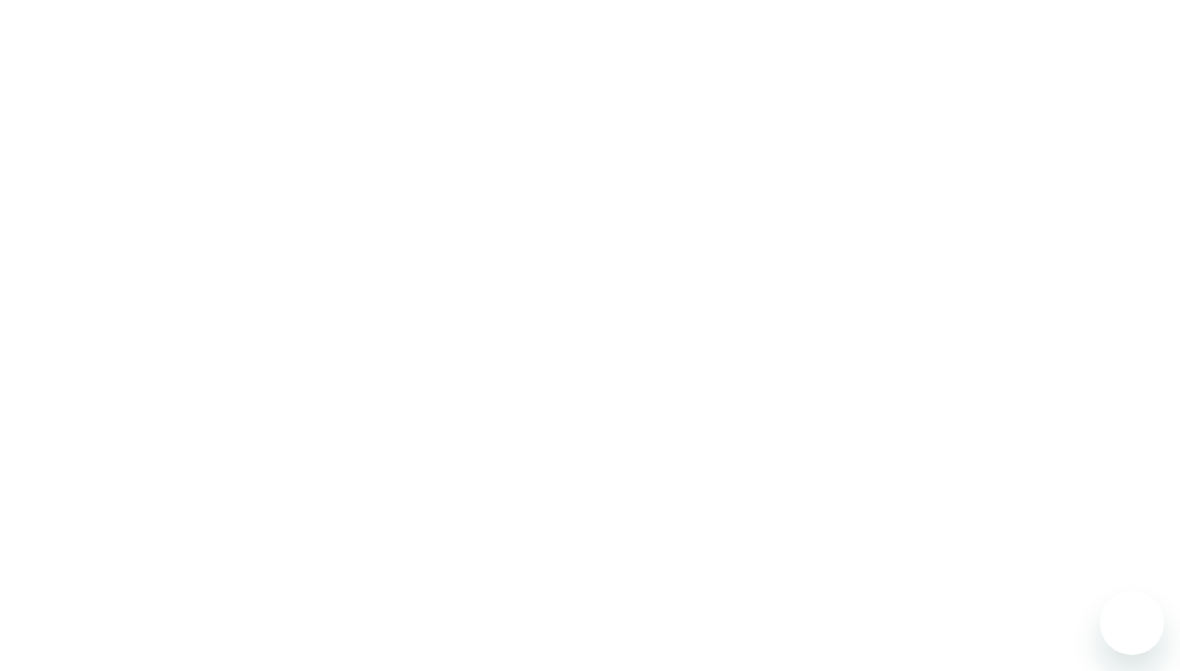 scroll, scrollTop: 0, scrollLeft: 0, axis: both 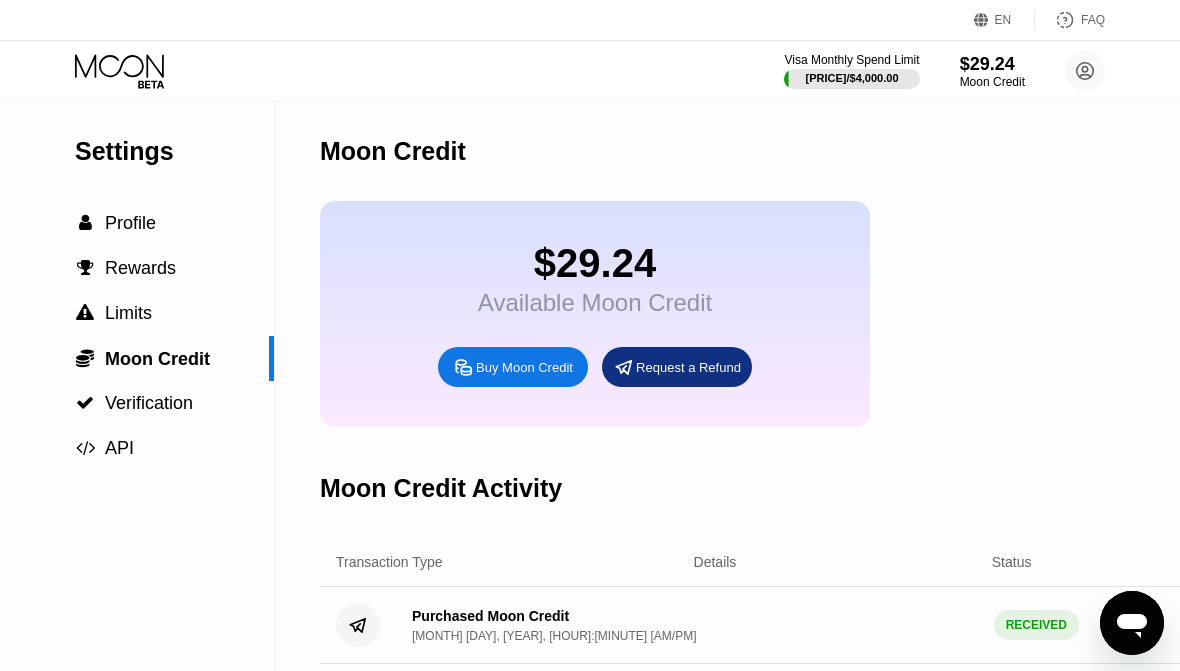 click on "Buy Moon Credit" at bounding box center (524, 367) 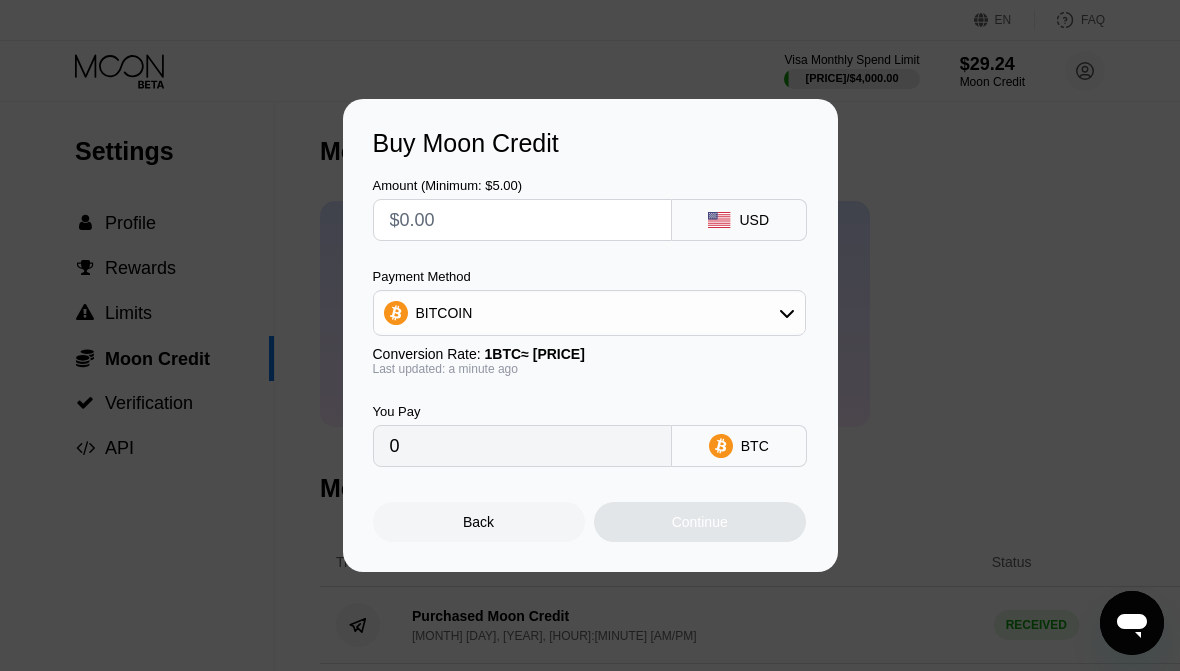 click at bounding box center [522, 220] 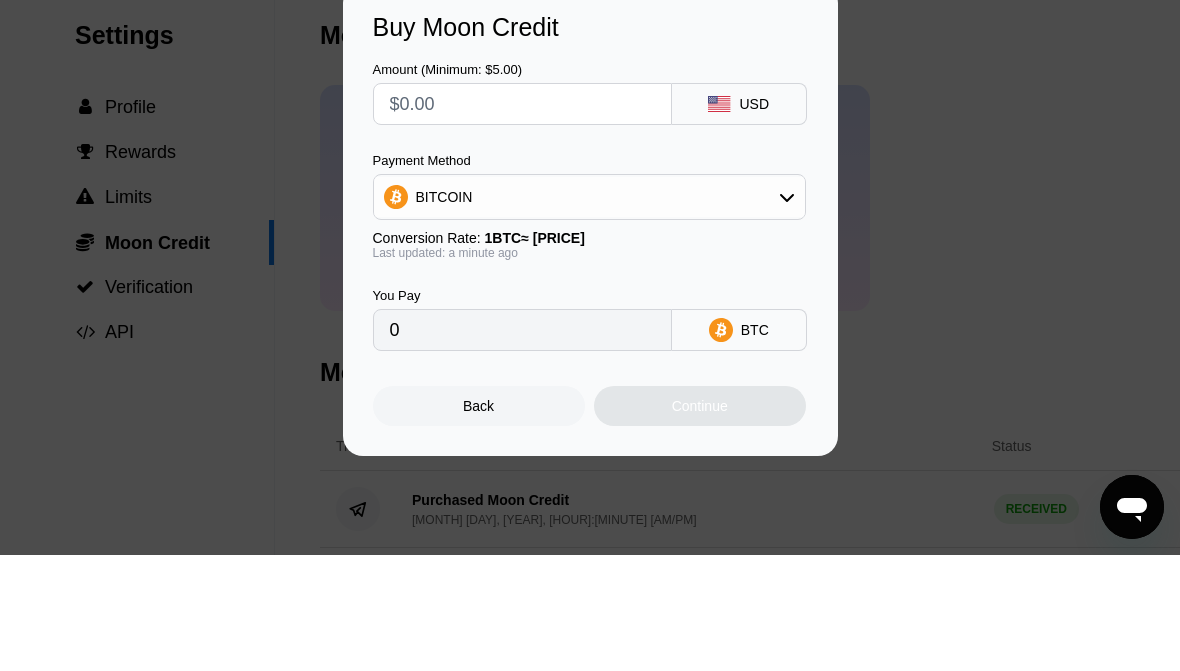 type on "$2" 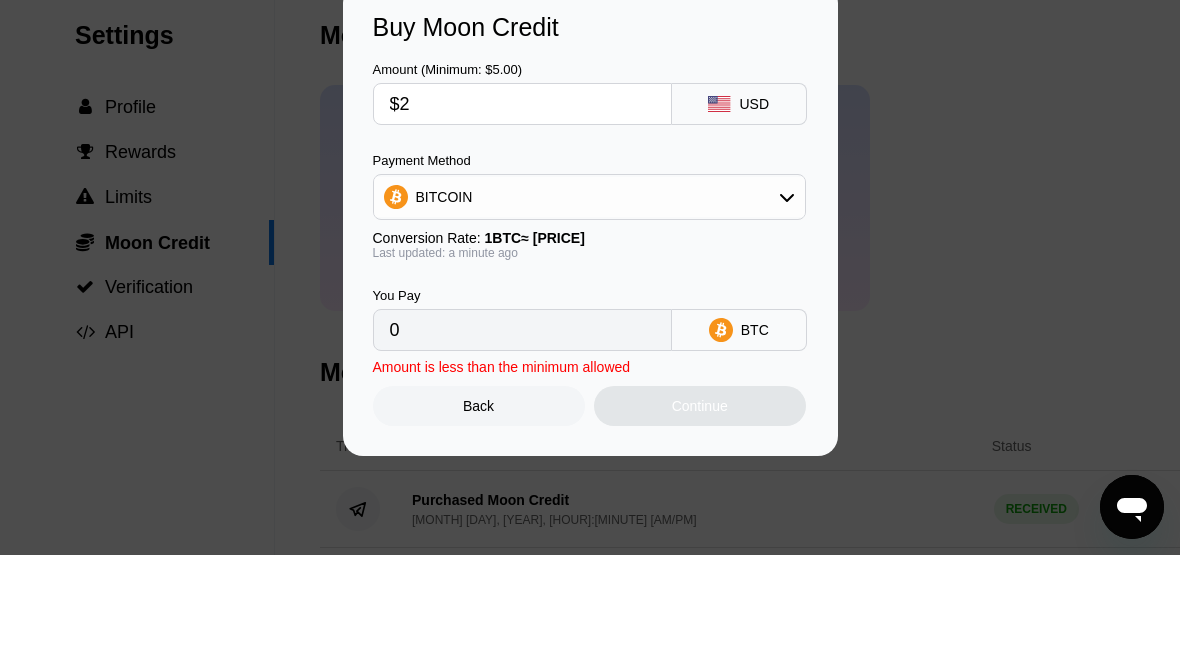 type on "[NUMBER]" 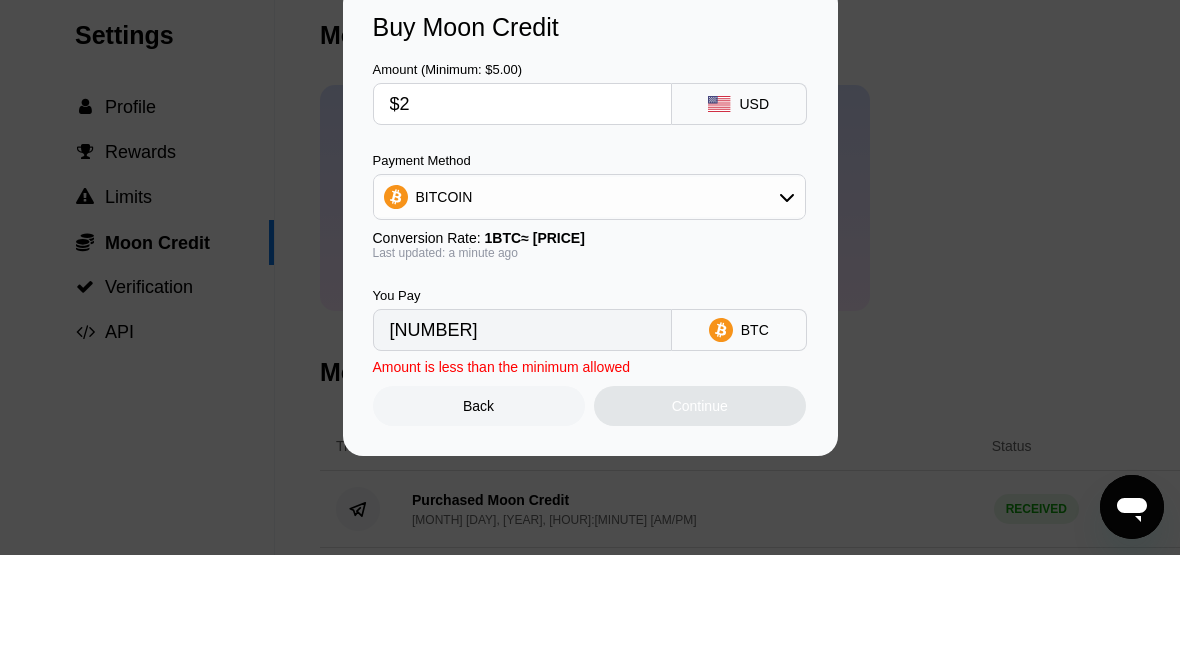 type on "$22" 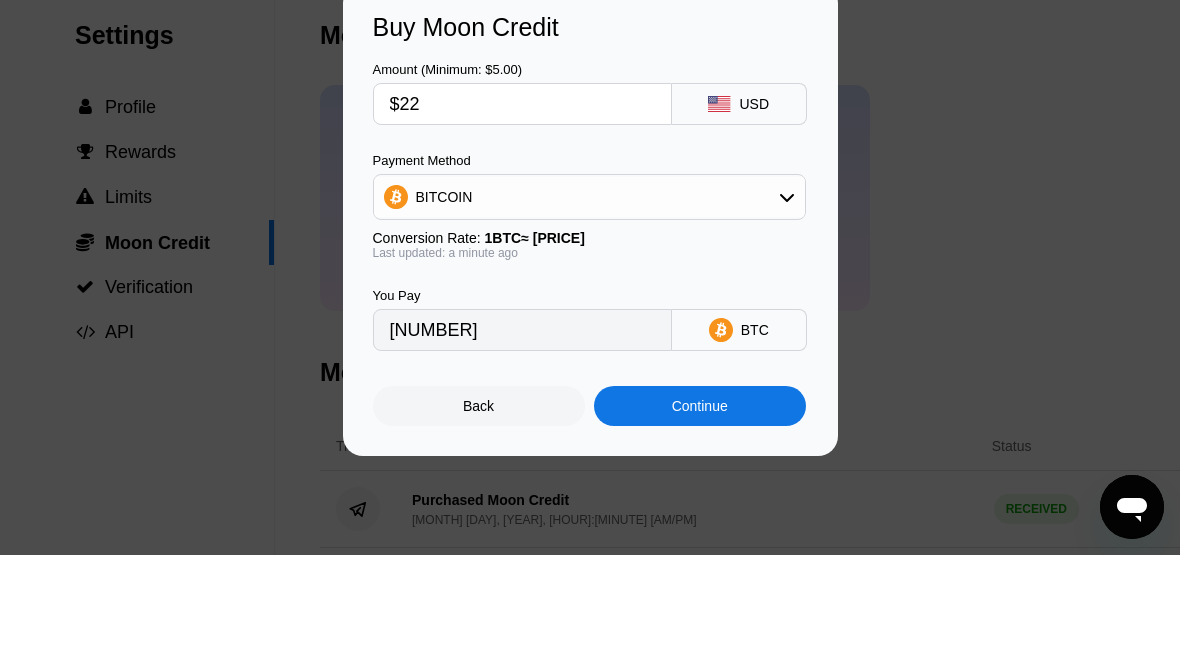 type on "[NUMBER]" 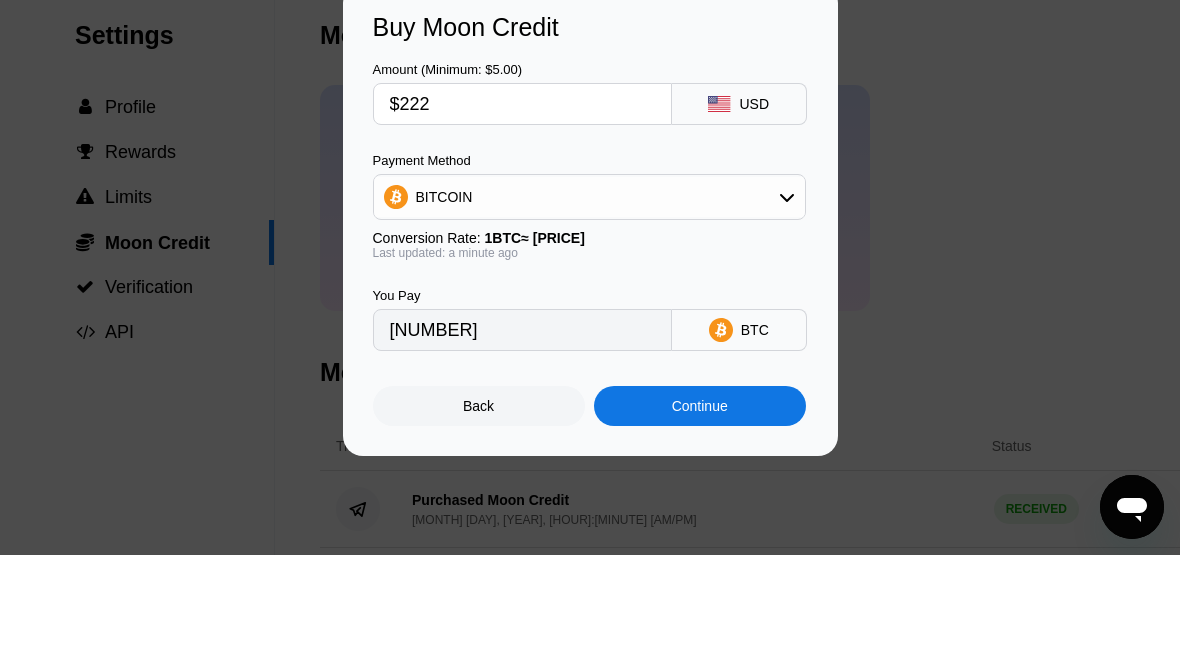 type on "[NUMBER]" 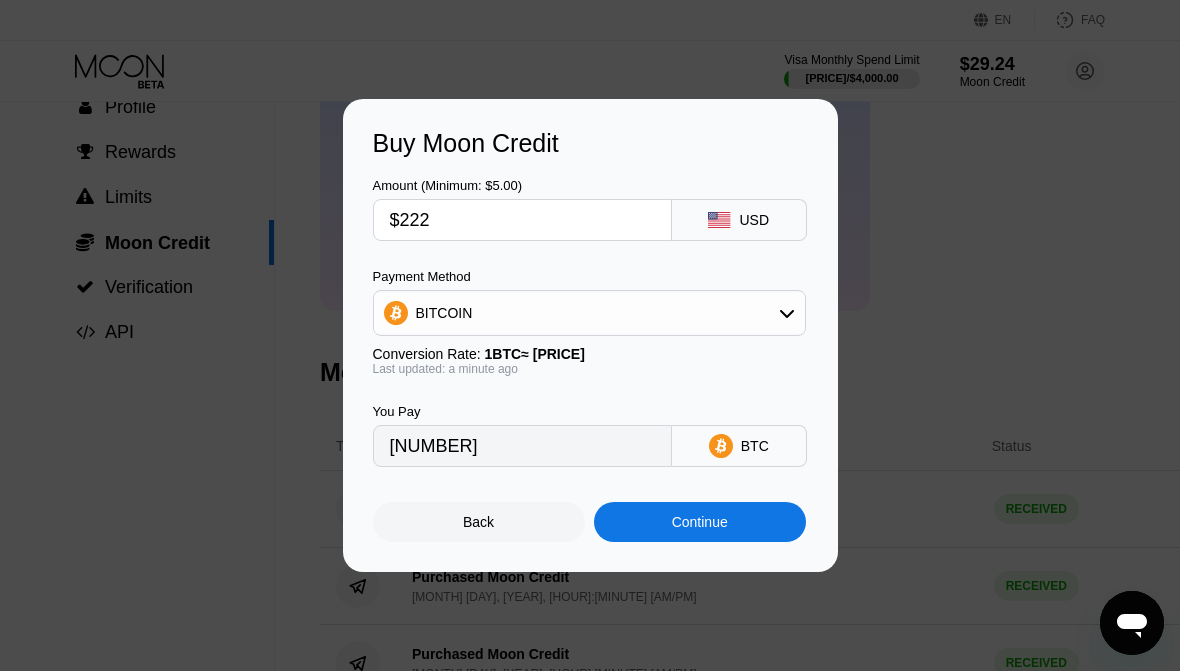 click on "Continue" at bounding box center [700, 522] 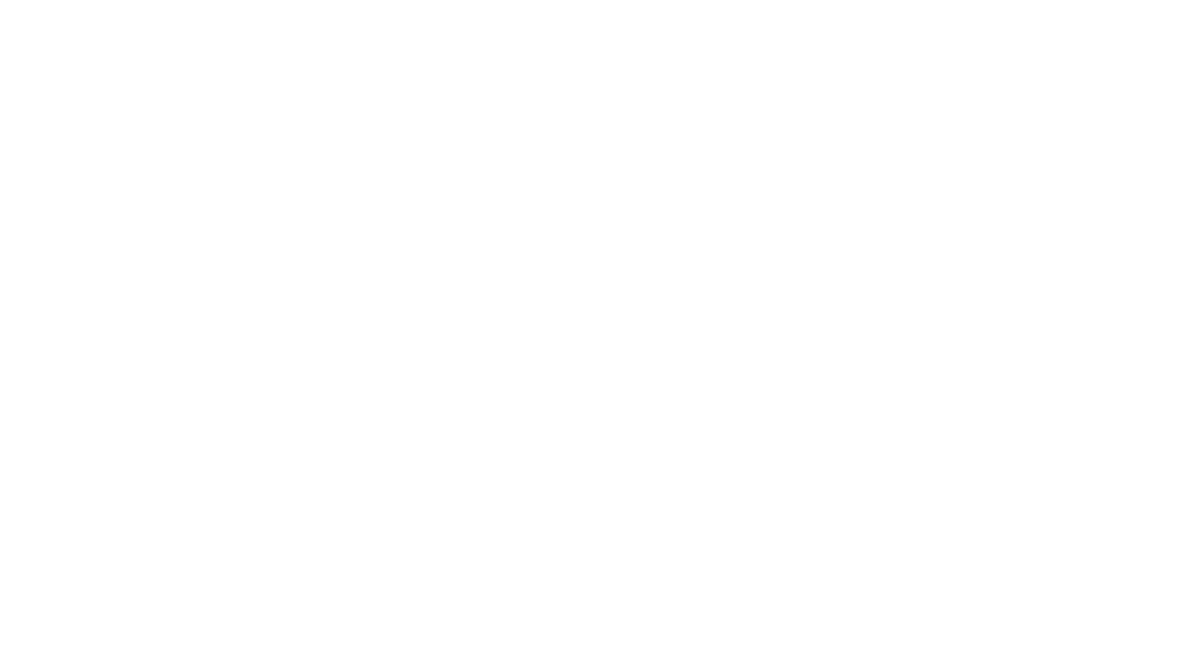 scroll, scrollTop: 0, scrollLeft: 0, axis: both 